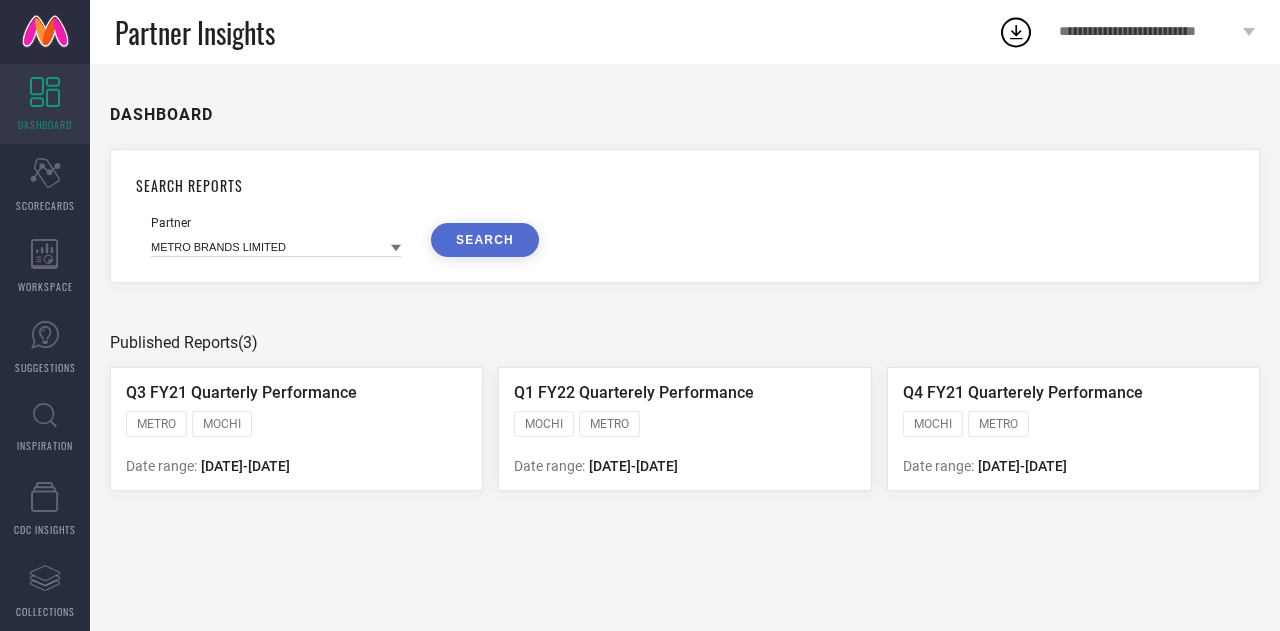 scroll, scrollTop: 0, scrollLeft: 0, axis: both 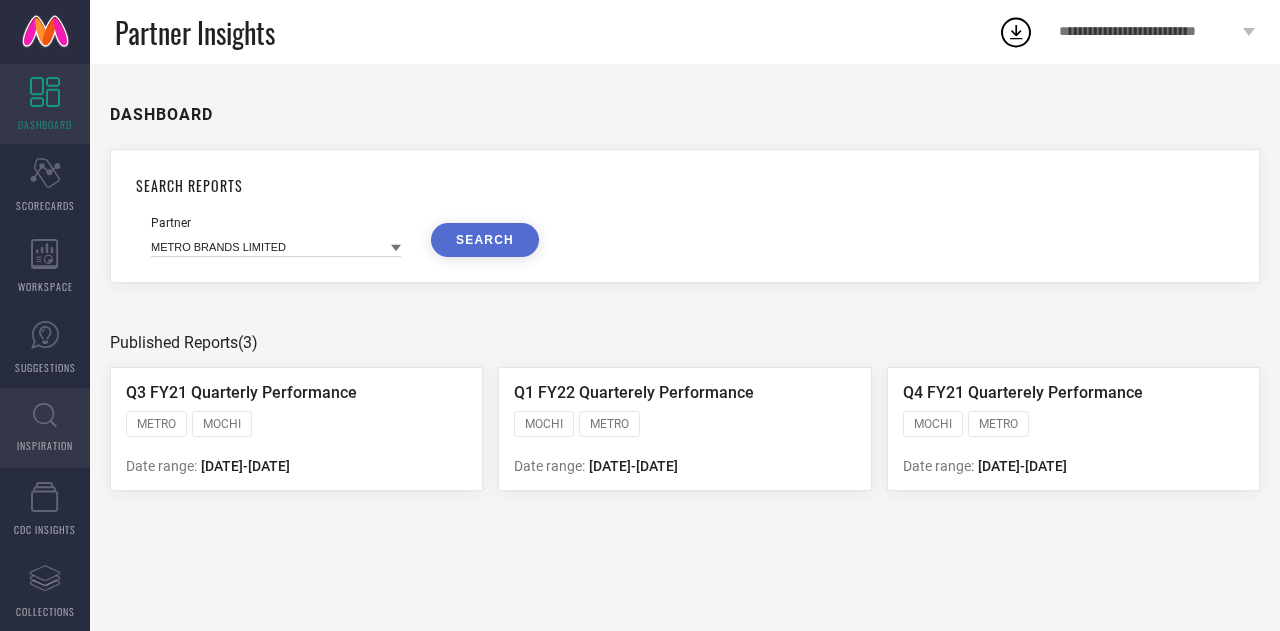 click on "INSPIRATION" at bounding box center (45, 428) 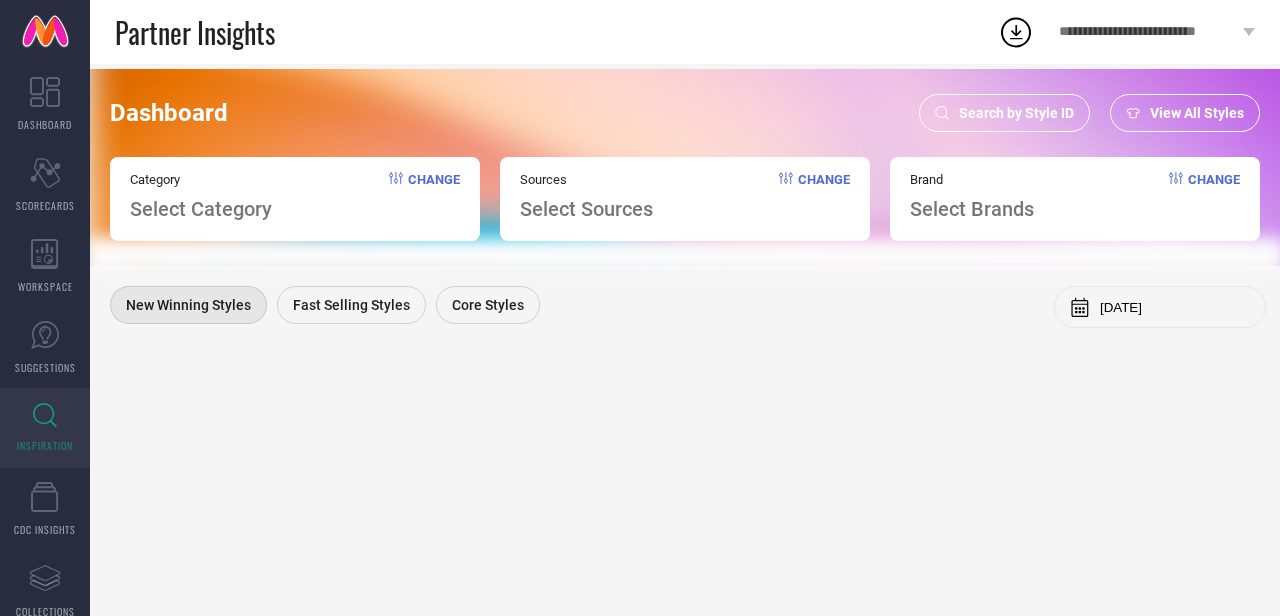 click on "Search by Style ID" at bounding box center [1004, 113] 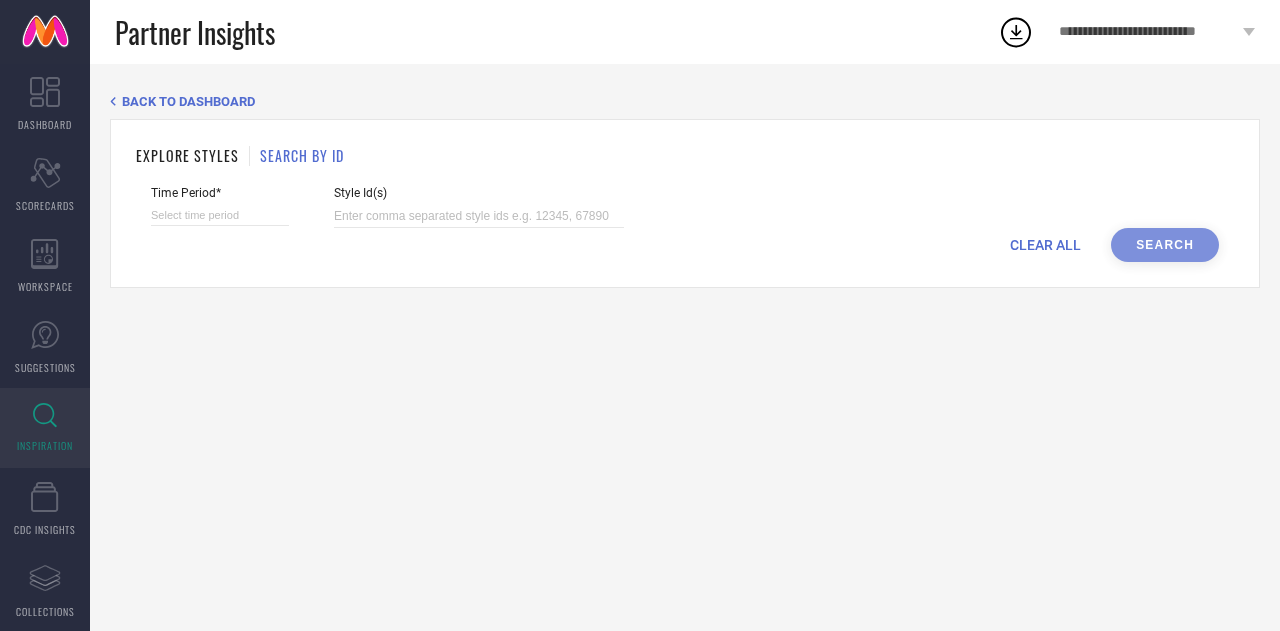 click on "SEARCH BY ID" at bounding box center (302, 155) 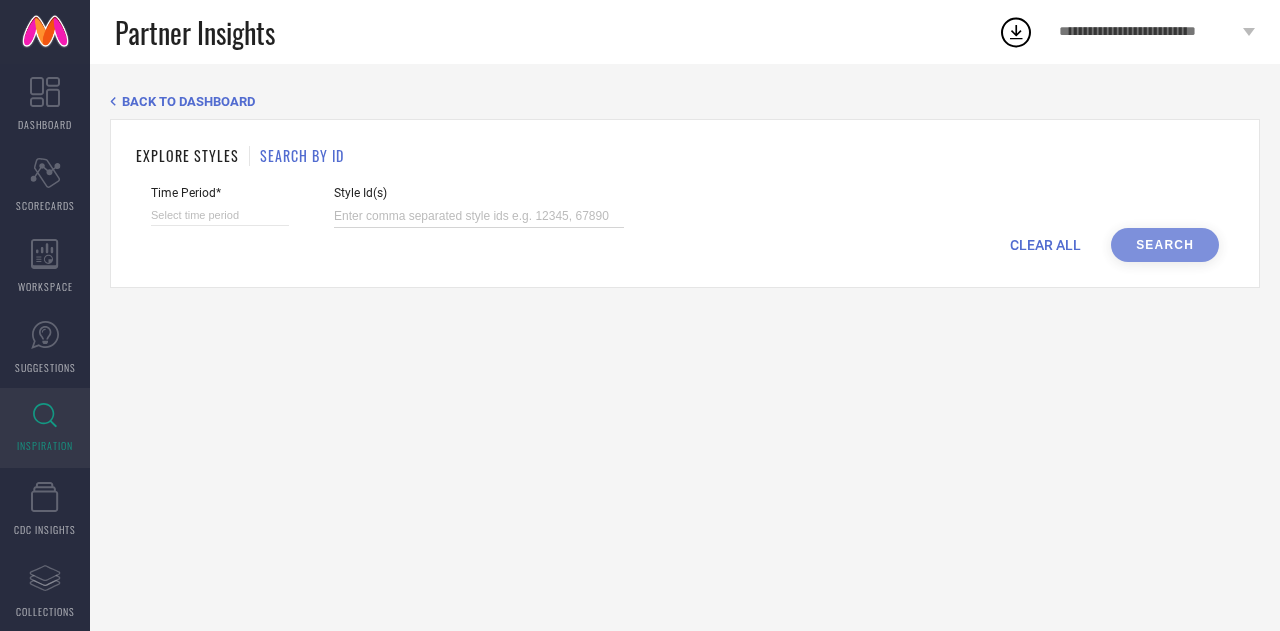 click at bounding box center [479, 216] 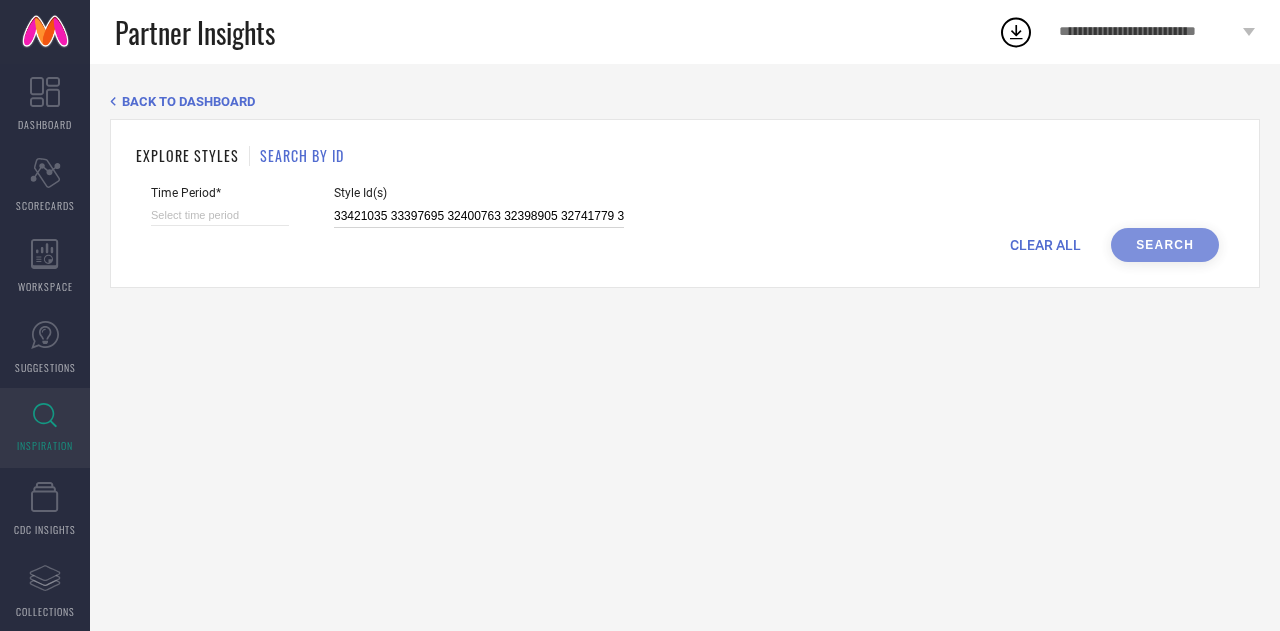 scroll, scrollTop: 0, scrollLeft: 4470, axis: horizontal 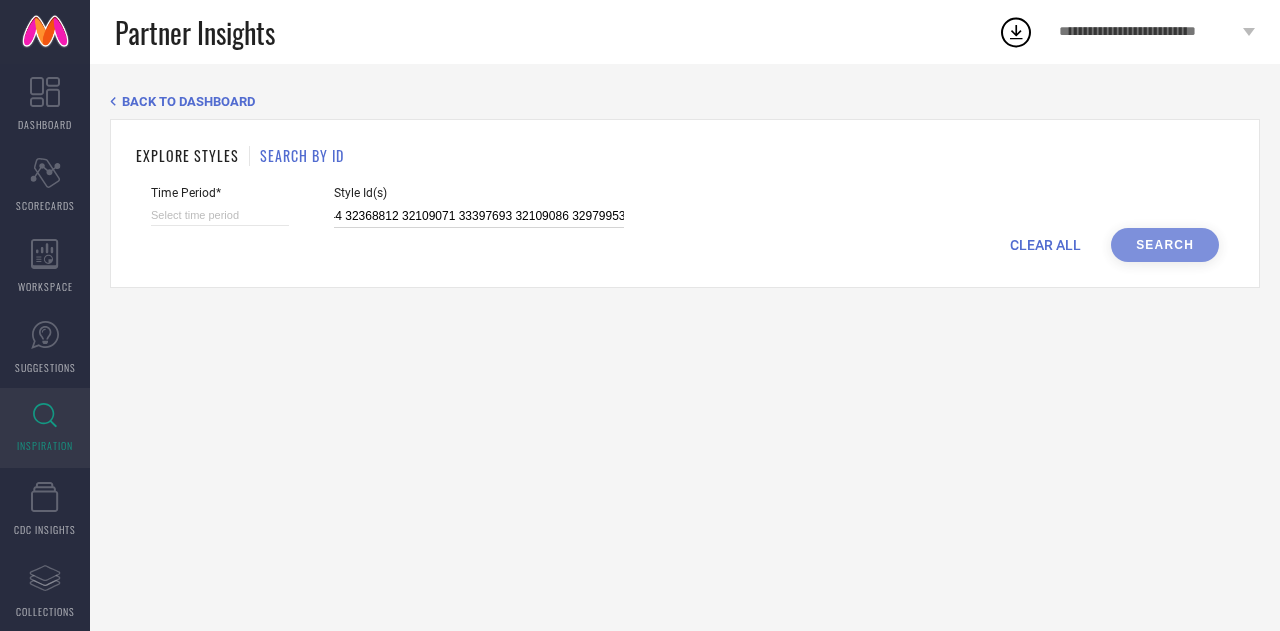 type on "33421035 33397695 32400763 32398905 32741779 32400726 34330605 34330603 32109145 32400676 32109095 32109102 32400731 32109106 32368809 33421034 32400737 32741769 33397657 32858149 32400758 33421038 32858147 33421042 33421001 32037060 33421046 34330608 32400711 32400681 32109062 32400685 32368862 32037053 32400743 33400085 33421053 32741778 33397672 32978736 32741776 34330604 32109055 33397629 32400721 35019326 32400689 32368824 32741772 32741780 32741782 33421020 32741774 33421016 32109098 32741773 33377173 32400705 32400752 33421036 32741781 35019324 33397696 34330606 32979947 32858139 34330607 32400700 33400093 33397647 32400695 33421013 32400748 32368806 32037058 32978743 32741770 32741771 33421044 32368812 32109071 33397693 32109086 32979953" 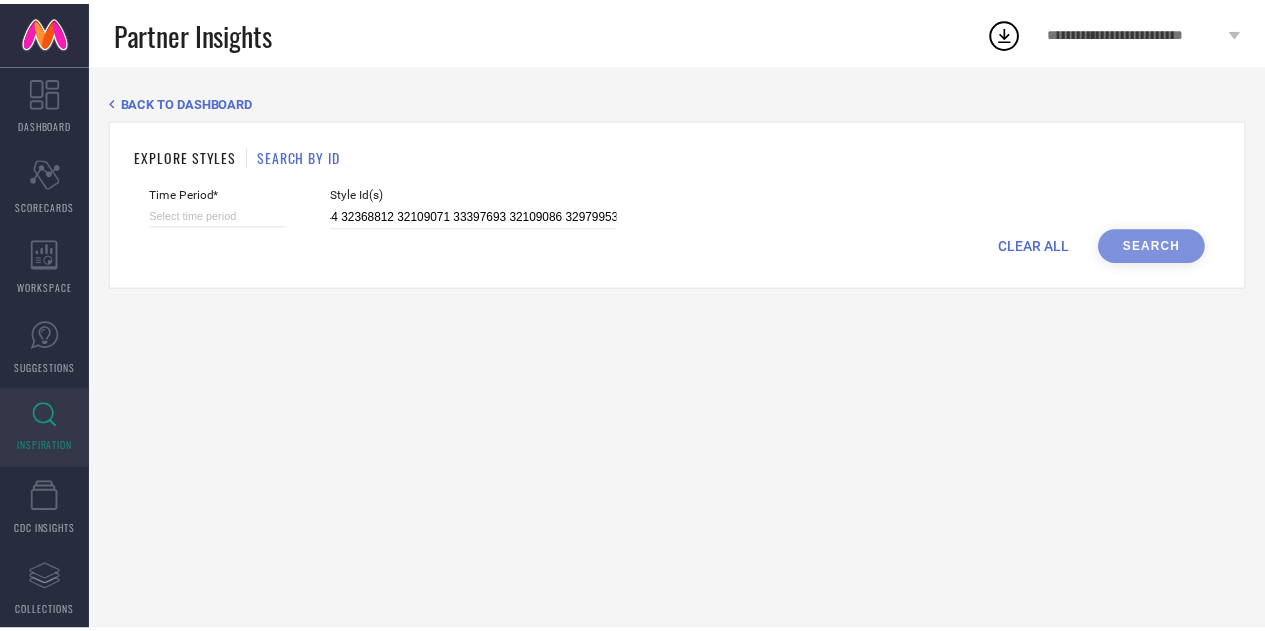 scroll, scrollTop: 0, scrollLeft: 0, axis: both 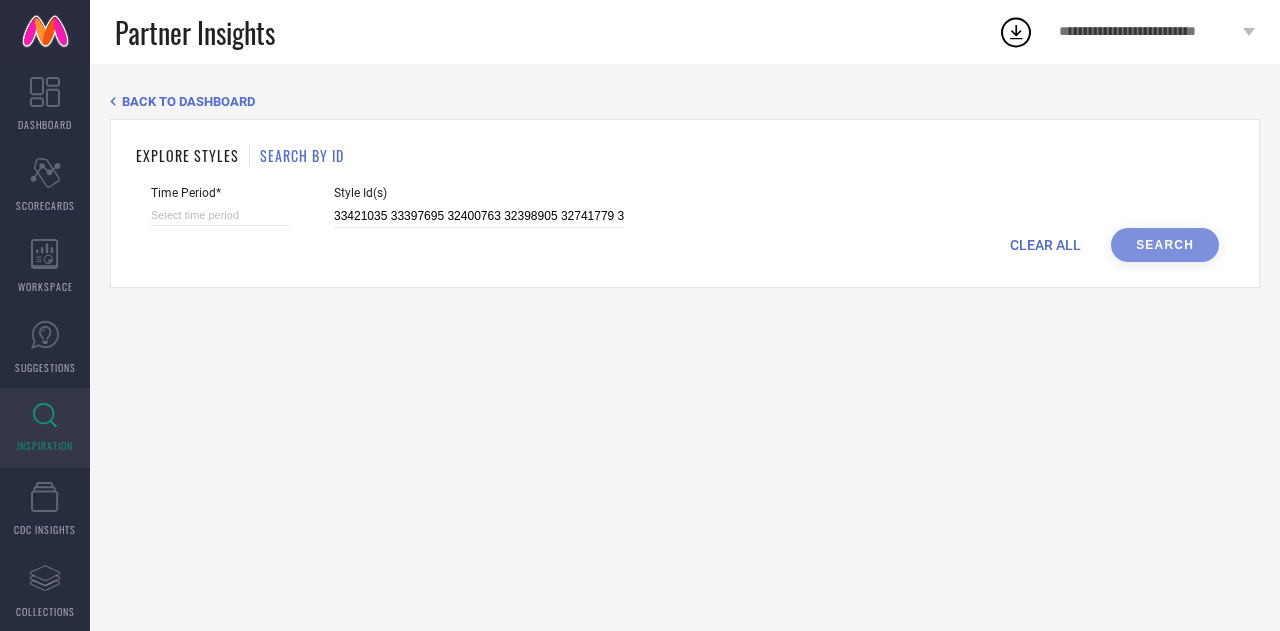 click on "Time Period*" at bounding box center [220, 207] 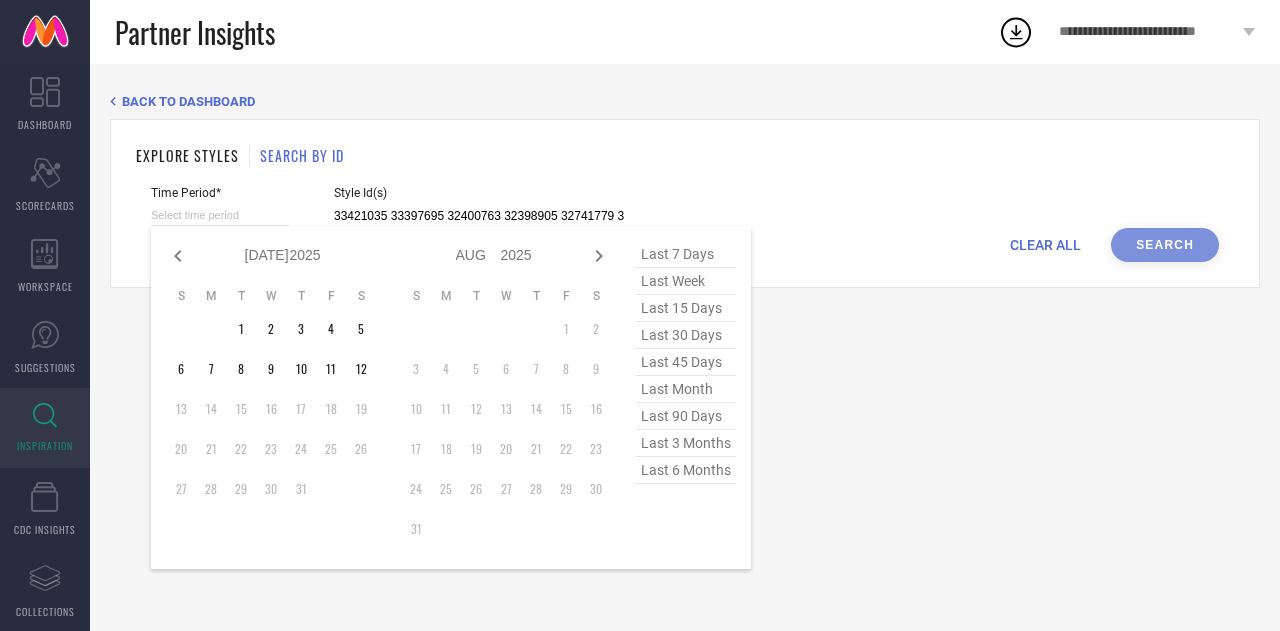 click on "last 45 days" at bounding box center [686, 362] 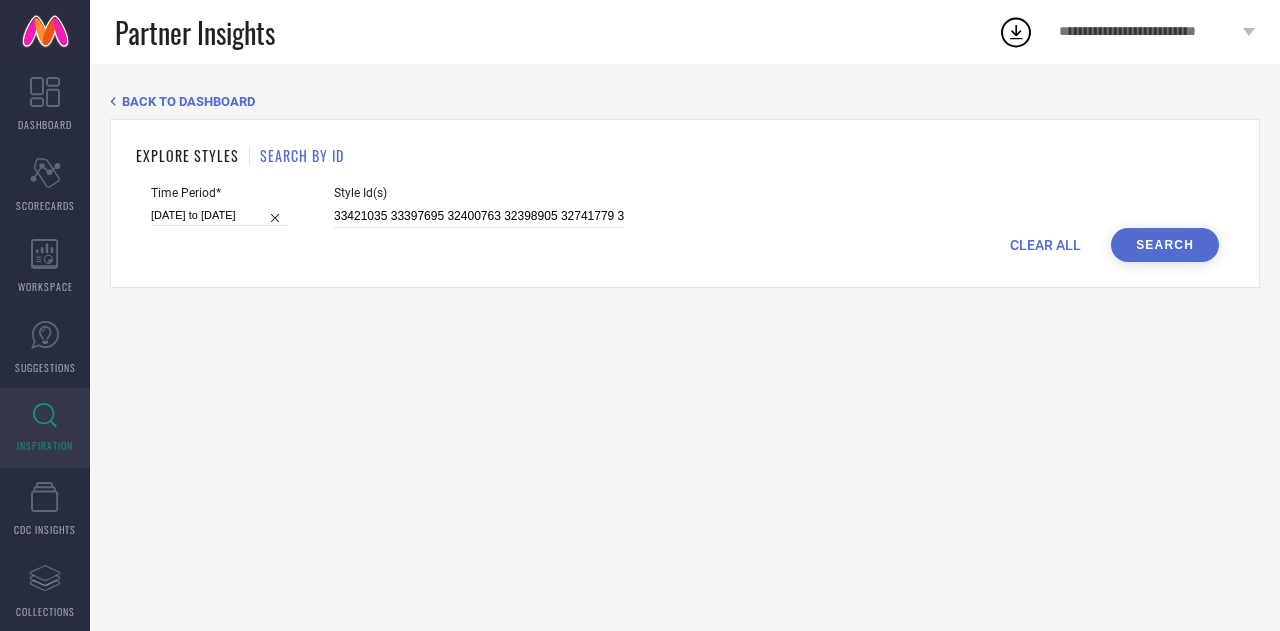 click on "Search" at bounding box center [1165, 245] 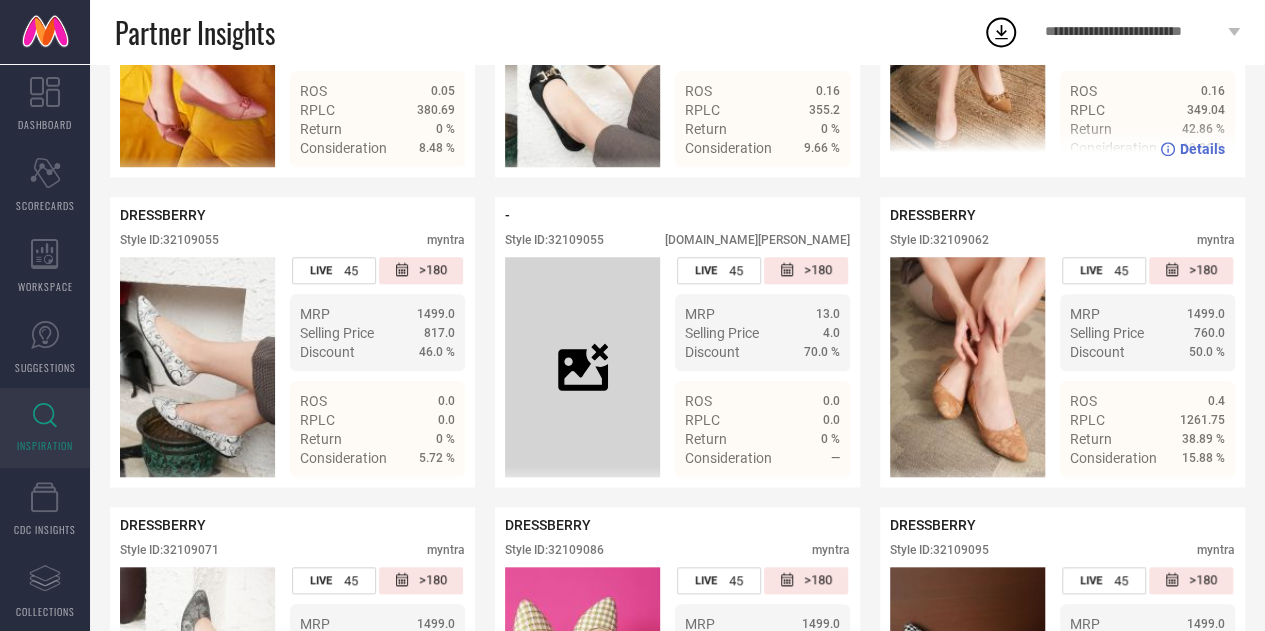scroll, scrollTop: 746, scrollLeft: 0, axis: vertical 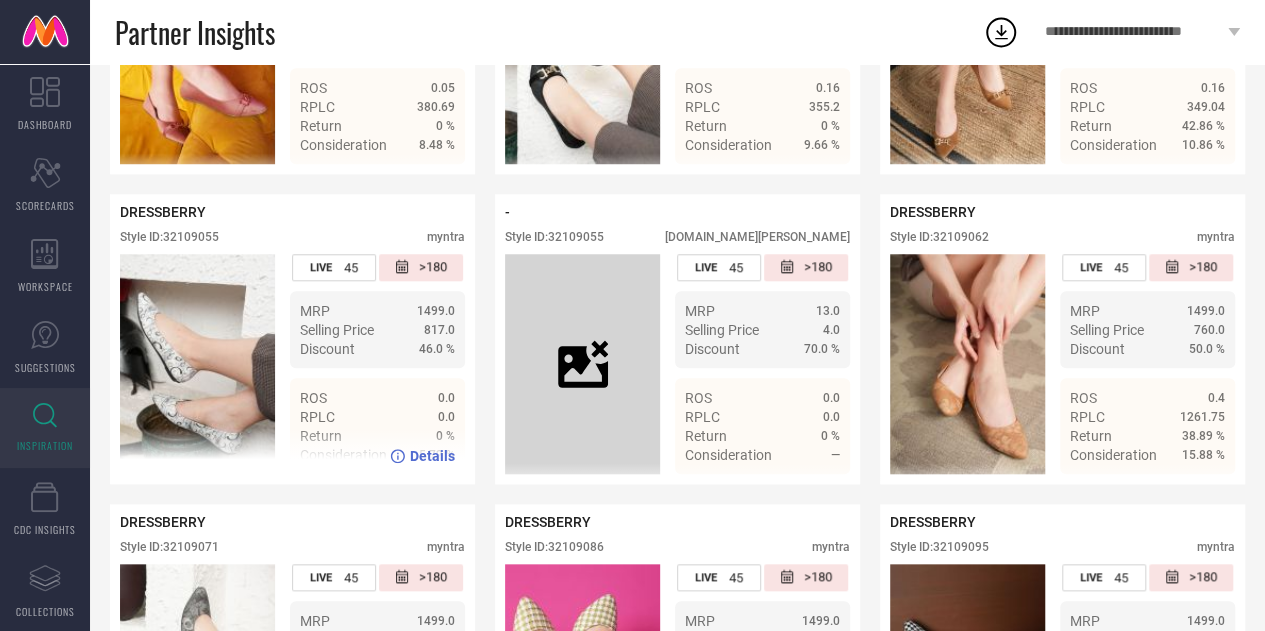 click on "Style ID:  32109055" at bounding box center [169, 237] 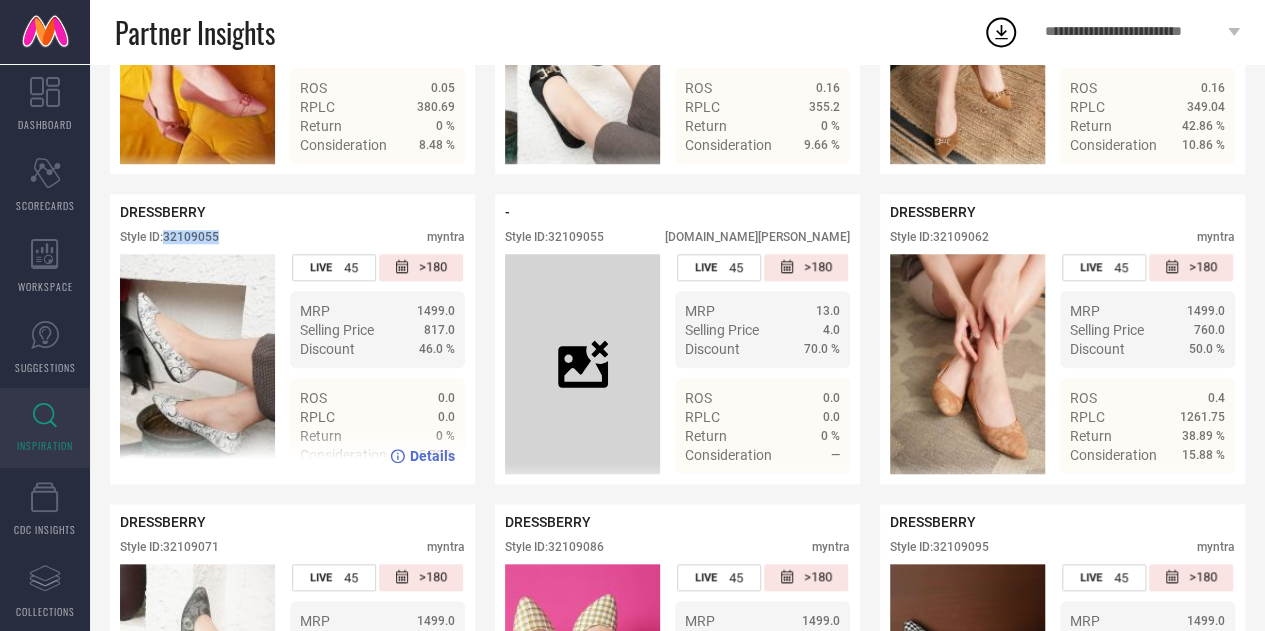 click on "Style ID:  32109055" at bounding box center [169, 237] 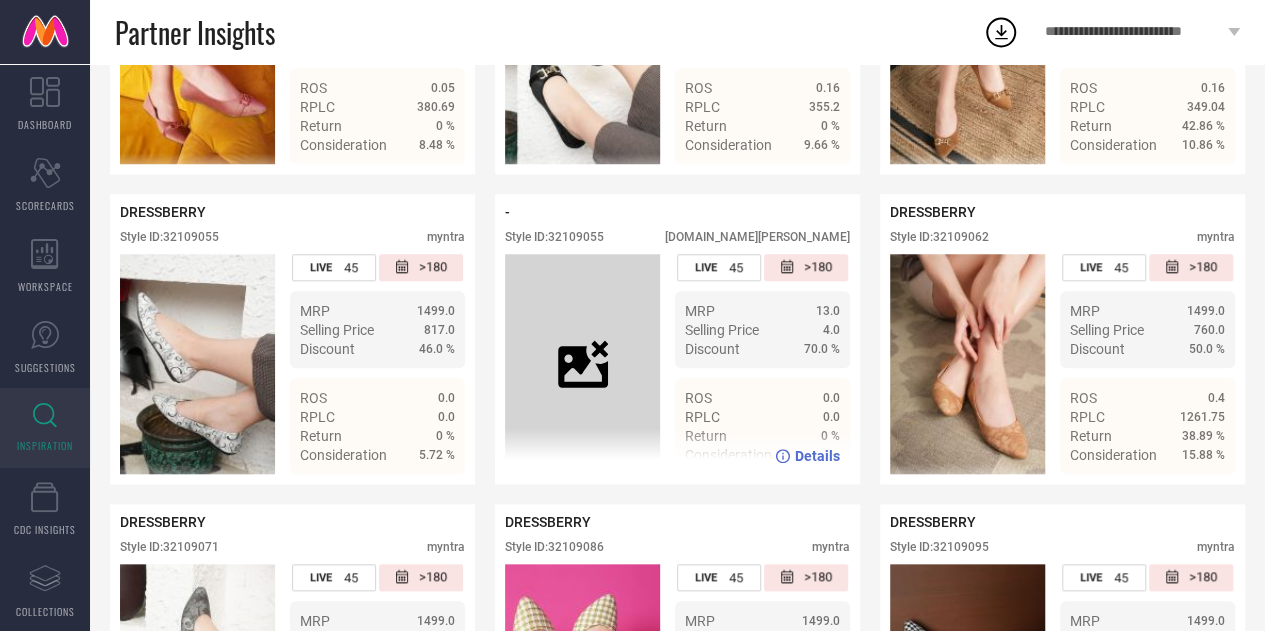 click on "Style ID:  32109055" at bounding box center (554, 237) 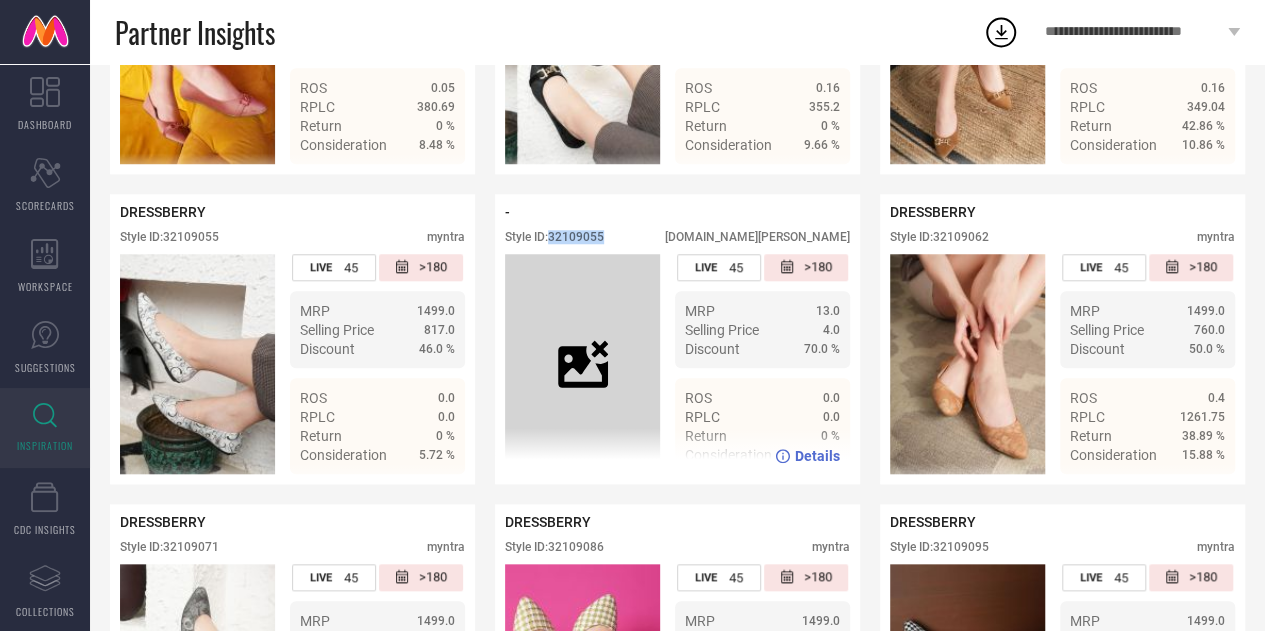 click on "Style ID:  32109055" at bounding box center (554, 237) 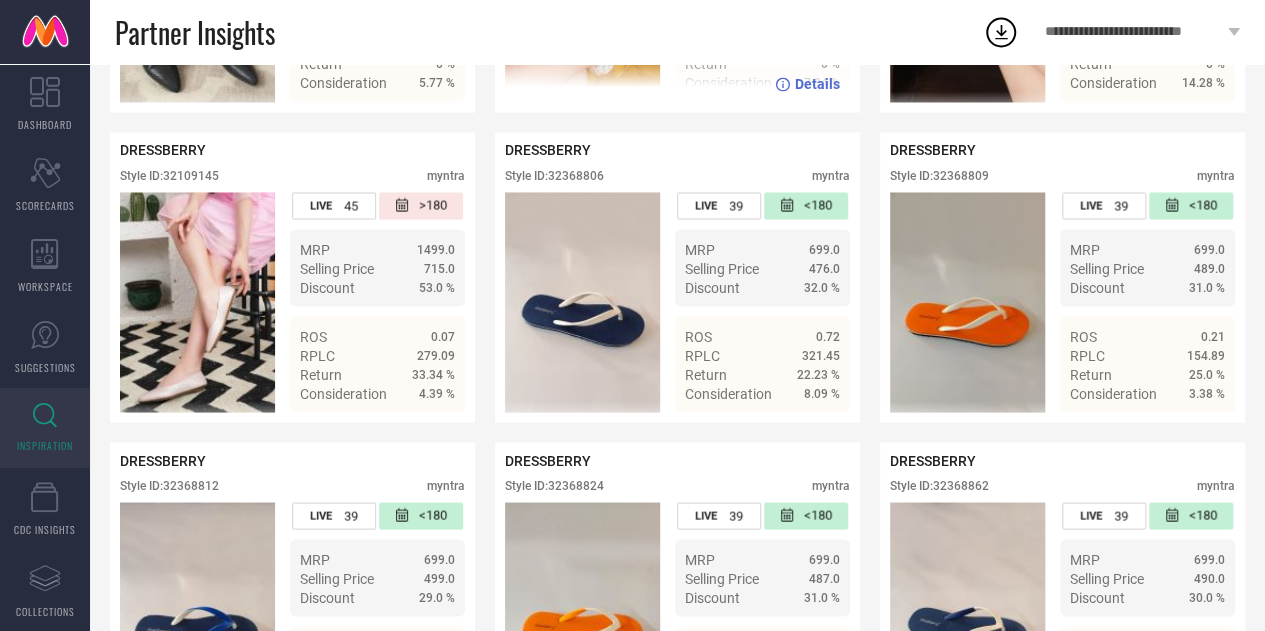 scroll, scrollTop: 1739, scrollLeft: 0, axis: vertical 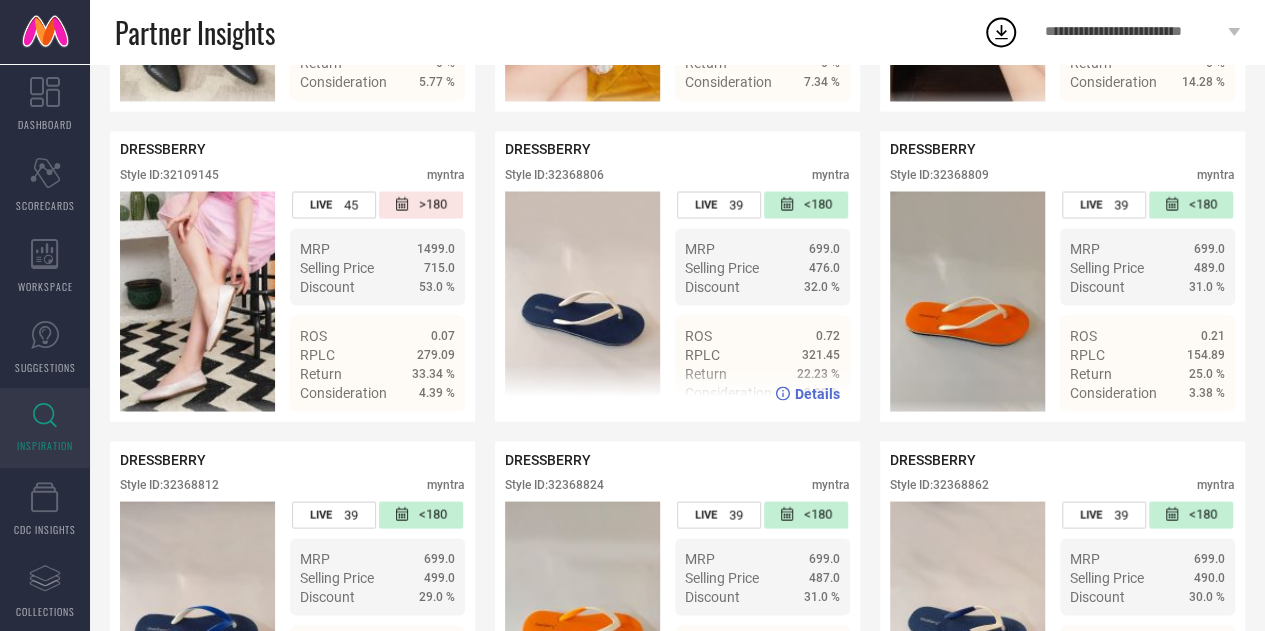 click on "Style ID:  32368806" at bounding box center (554, 174) 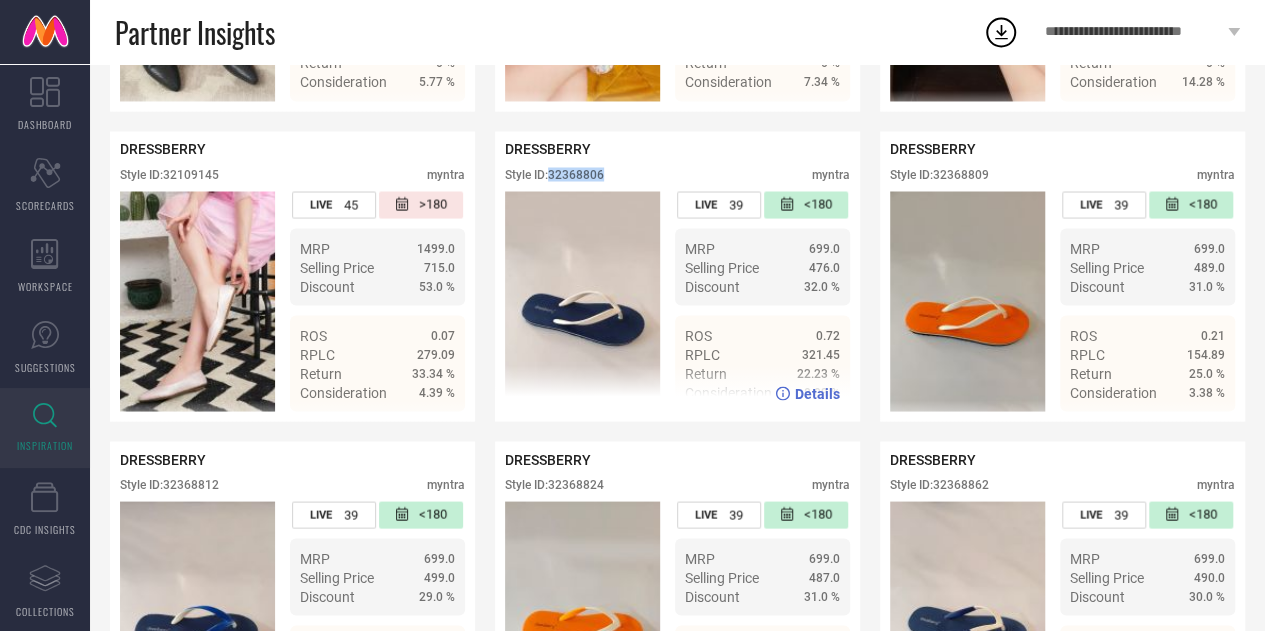click on "Style ID:  32368806" at bounding box center [554, 174] 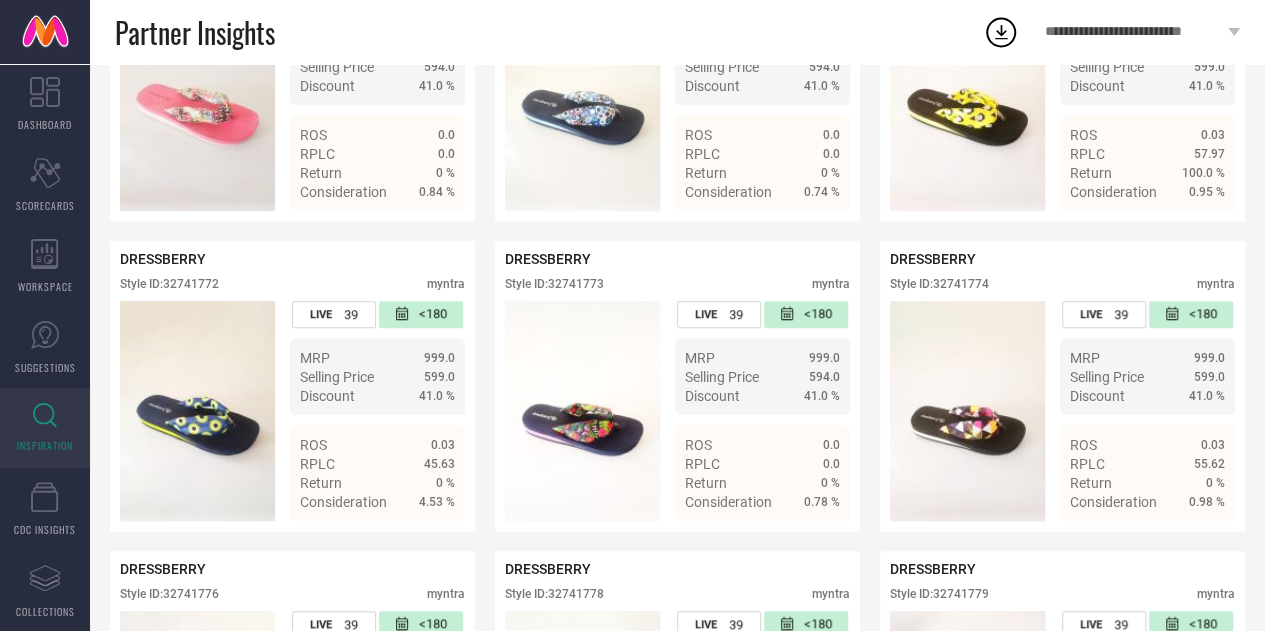 scroll, scrollTop: 4268, scrollLeft: 0, axis: vertical 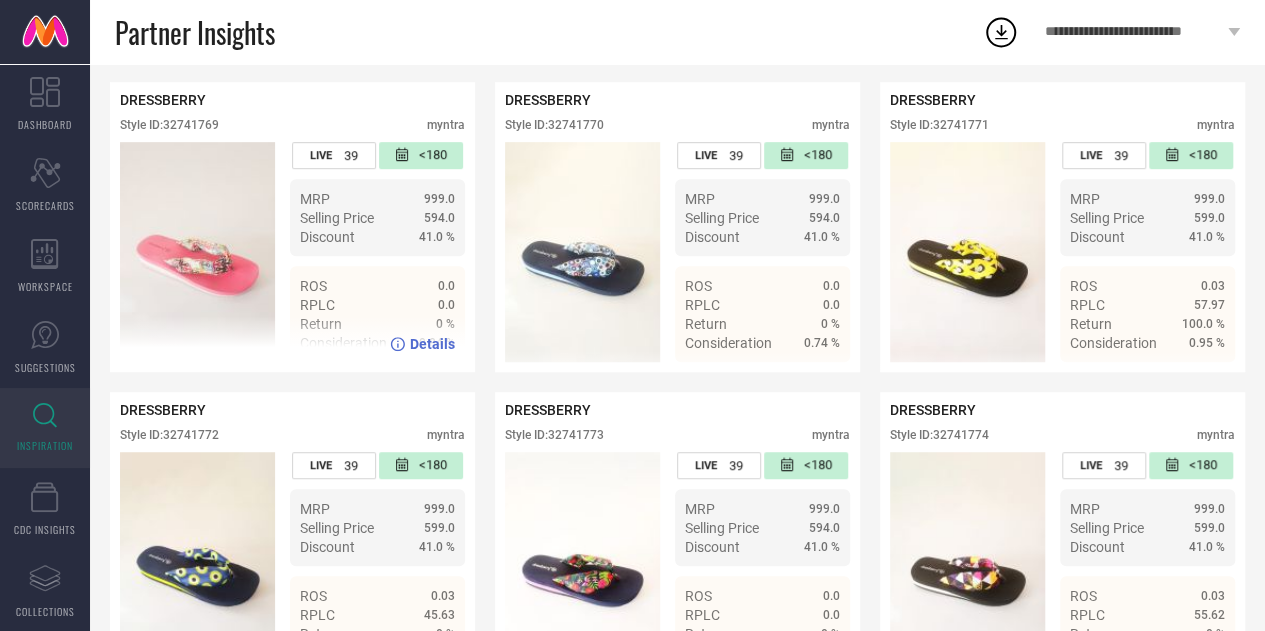 click on "Style ID:  32741769" at bounding box center [169, 125] 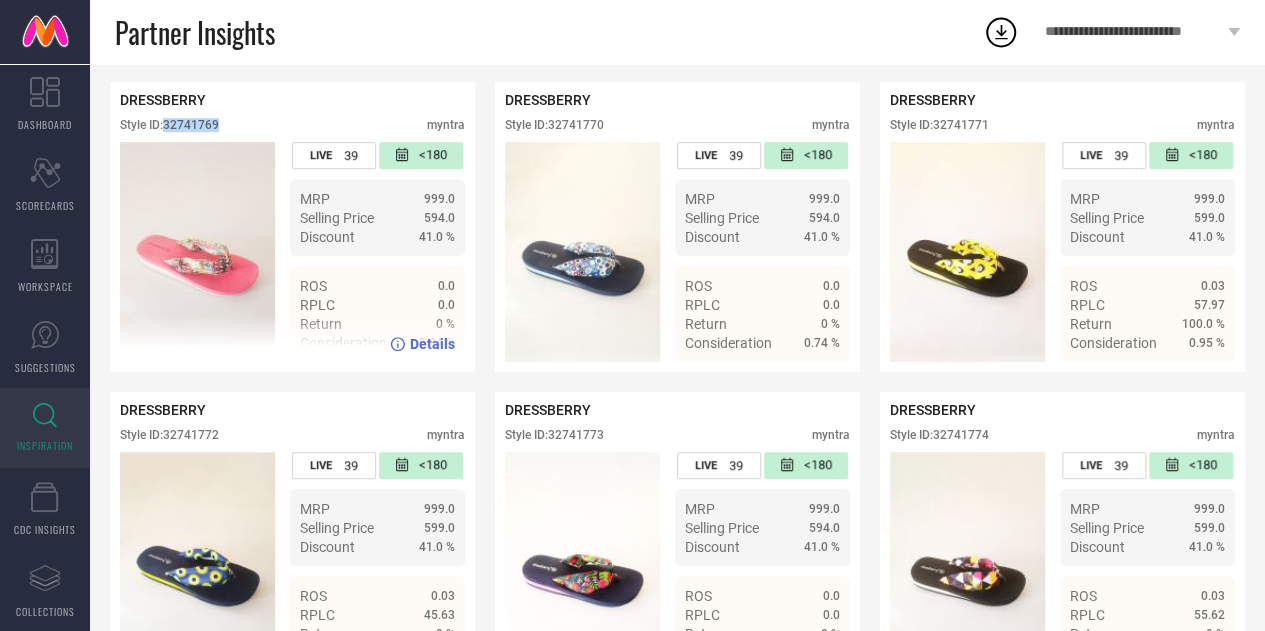 click on "Style ID:  32741769" at bounding box center [169, 125] 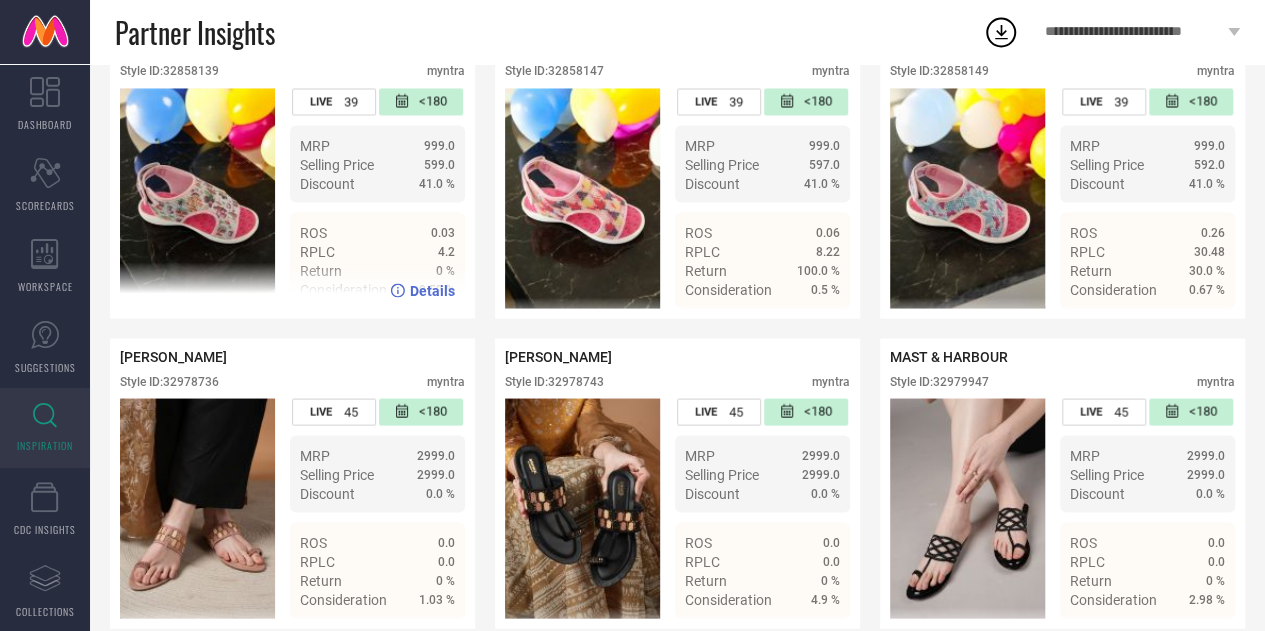 scroll, scrollTop: 5521, scrollLeft: 0, axis: vertical 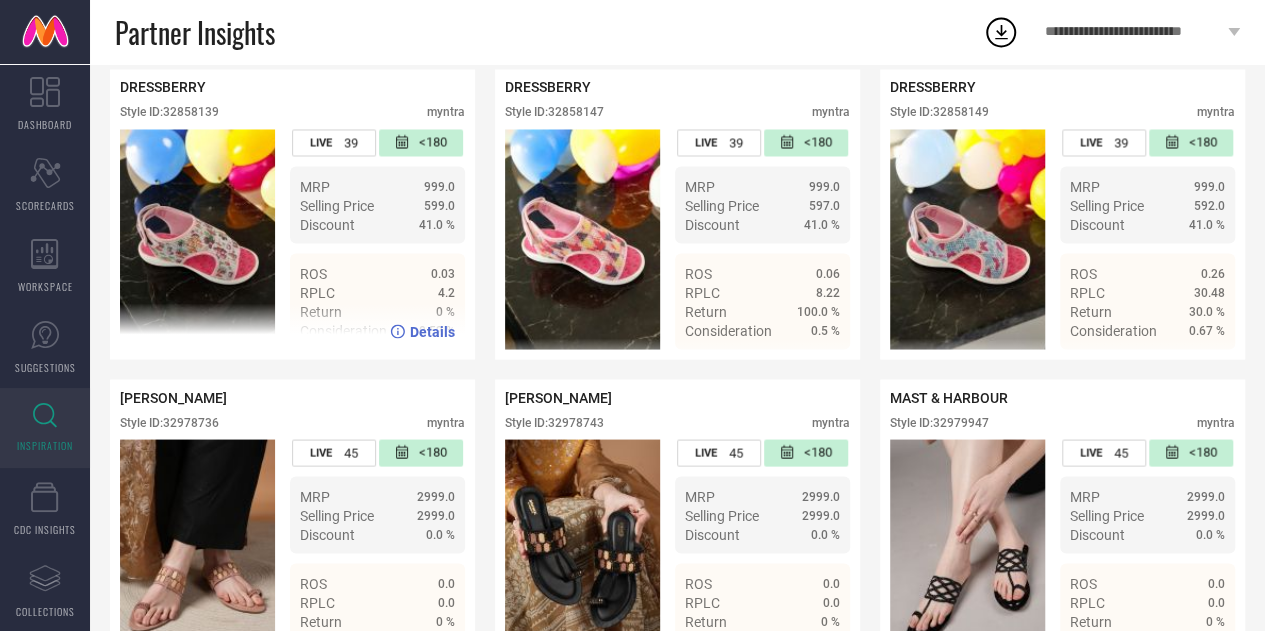 click on "Style ID:  32858139" at bounding box center (169, 112) 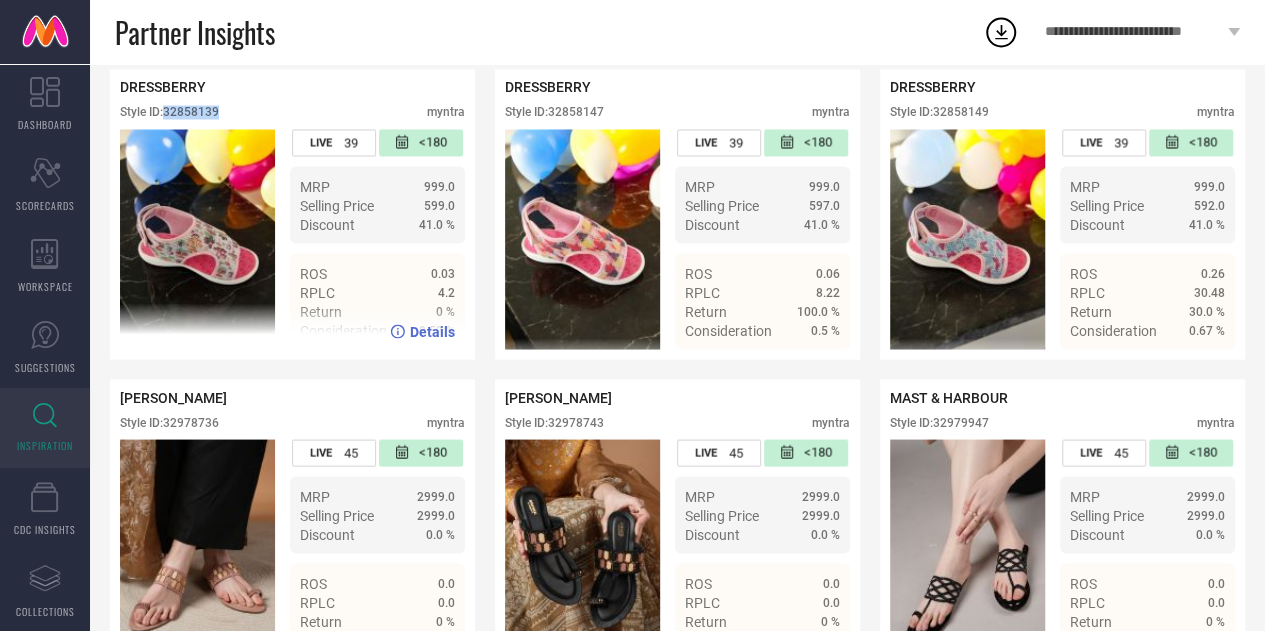 click on "Style ID:  32858139" at bounding box center [169, 112] 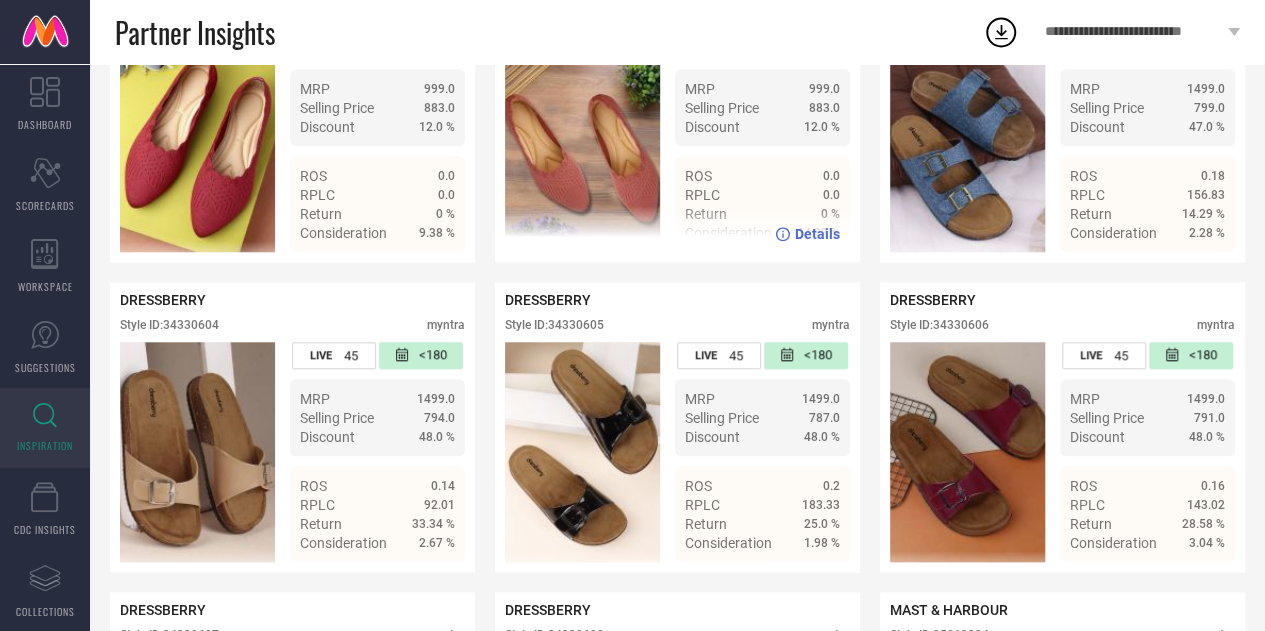 scroll, scrollTop: 8403, scrollLeft: 0, axis: vertical 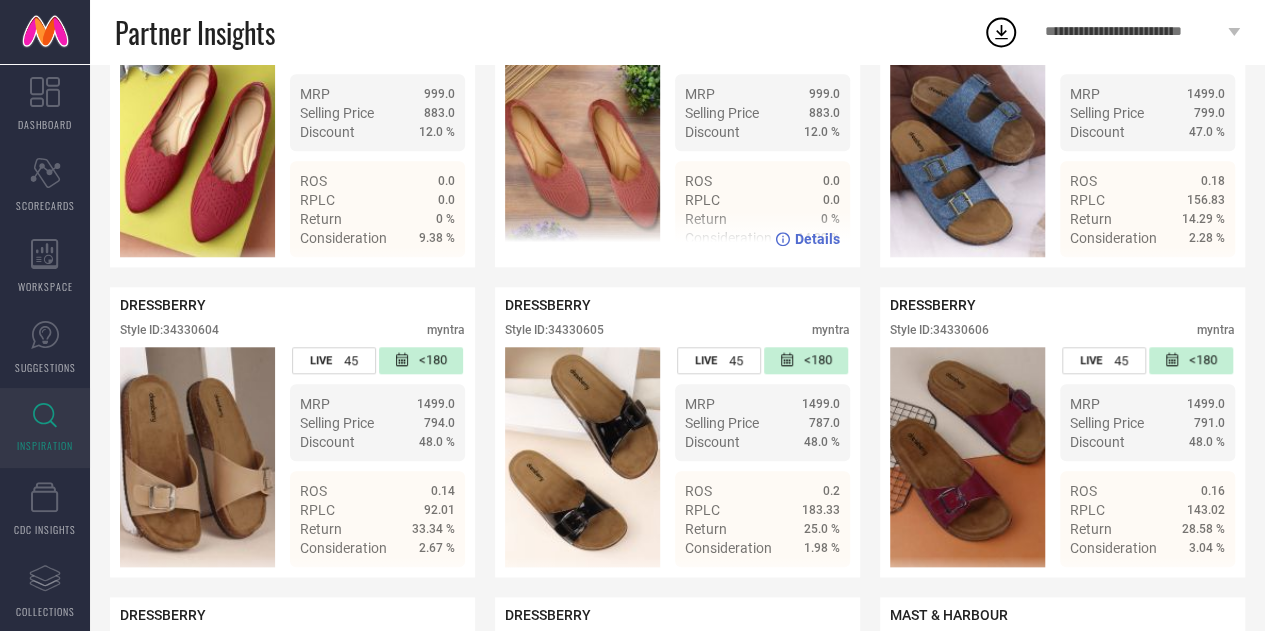 click on "Style ID:  33421053" at bounding box center (554, 20) 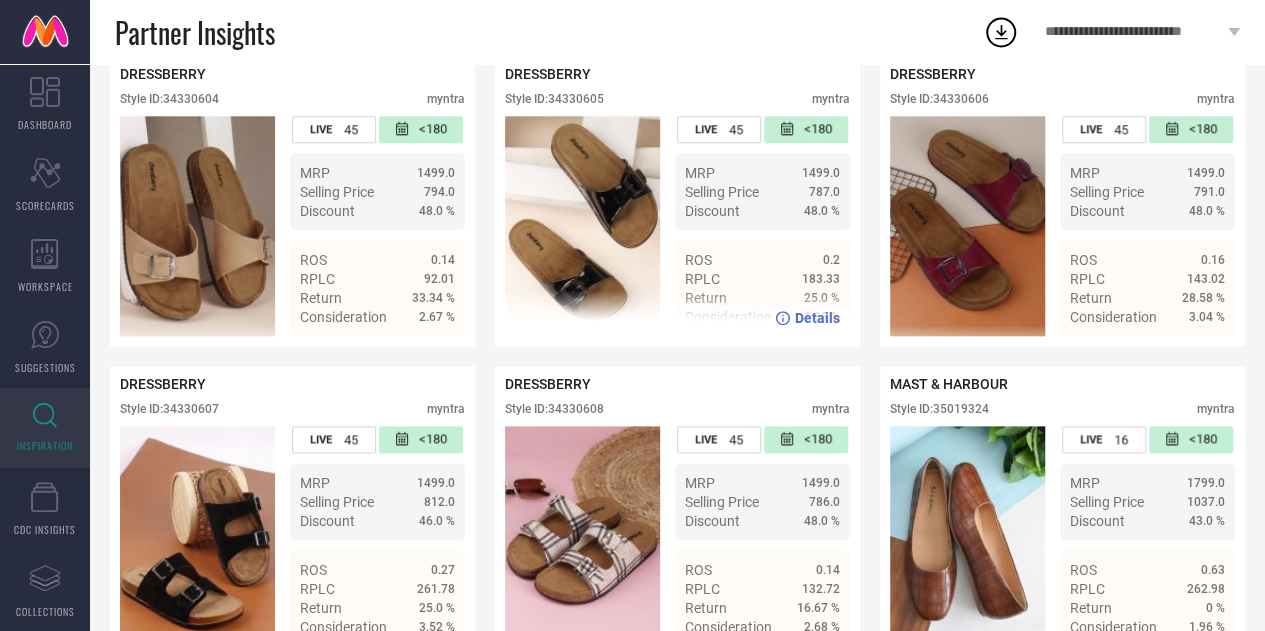 scroll, scrollTop: 8631, scrollLeft: 0, axis: vertical 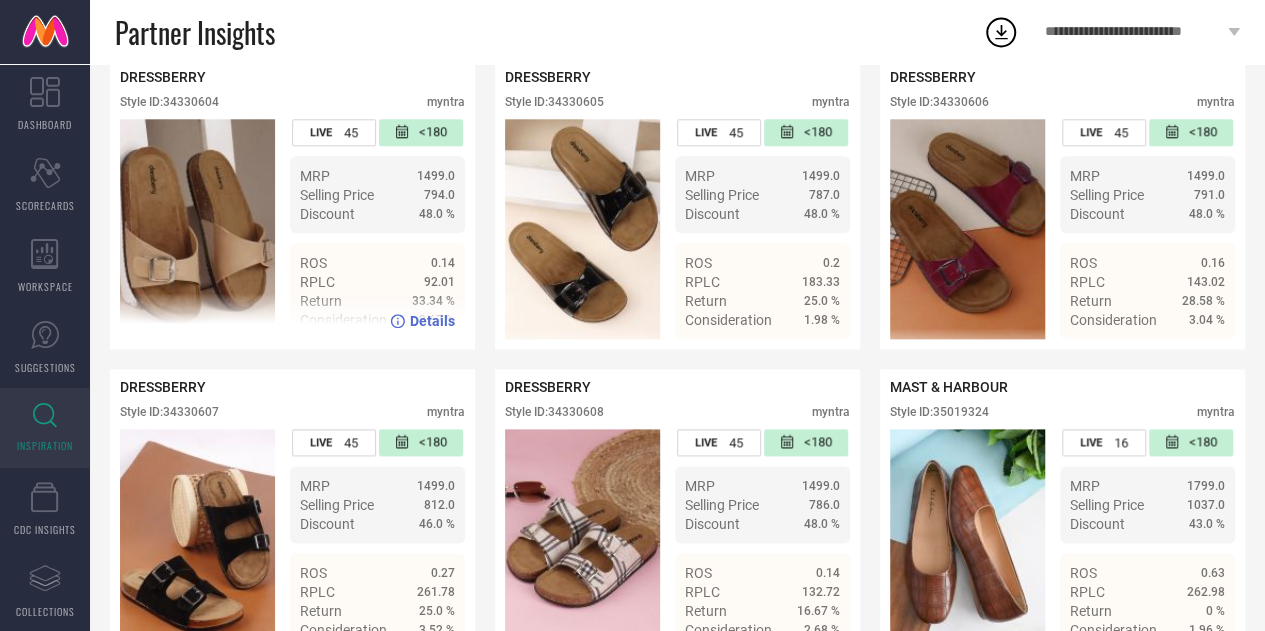 click on "Style ID:  34330604 myntra" at bounding box center (292, 107) 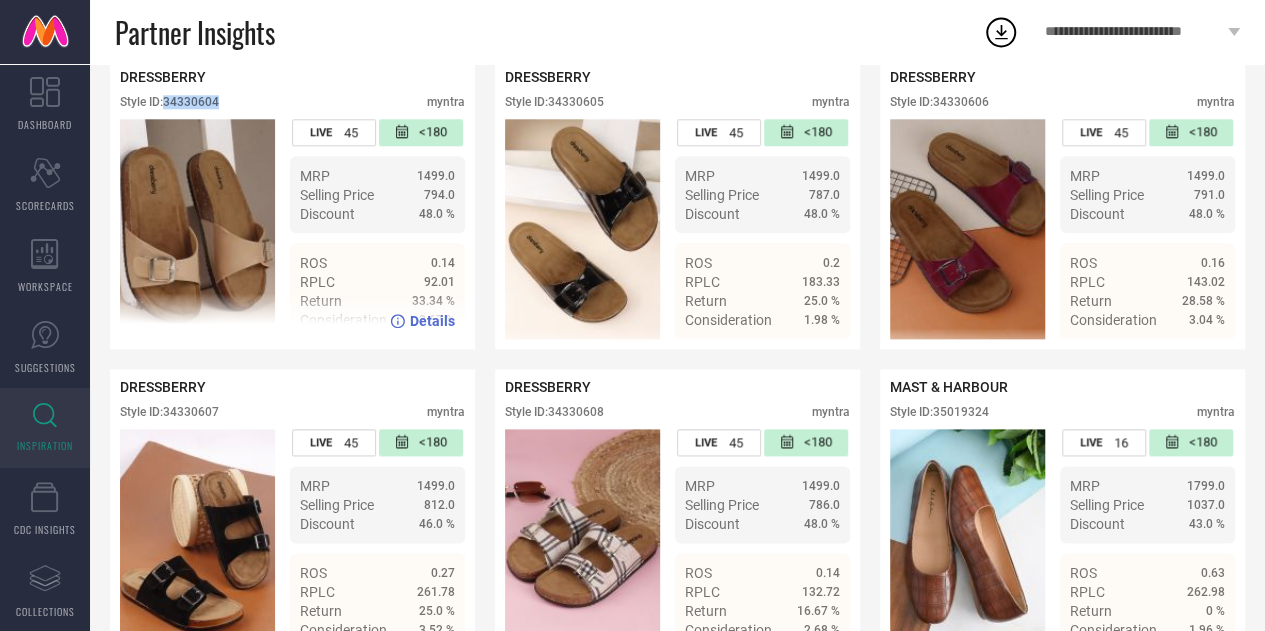 click on "Style ID:  34330604" at bounding box center [169, 102] 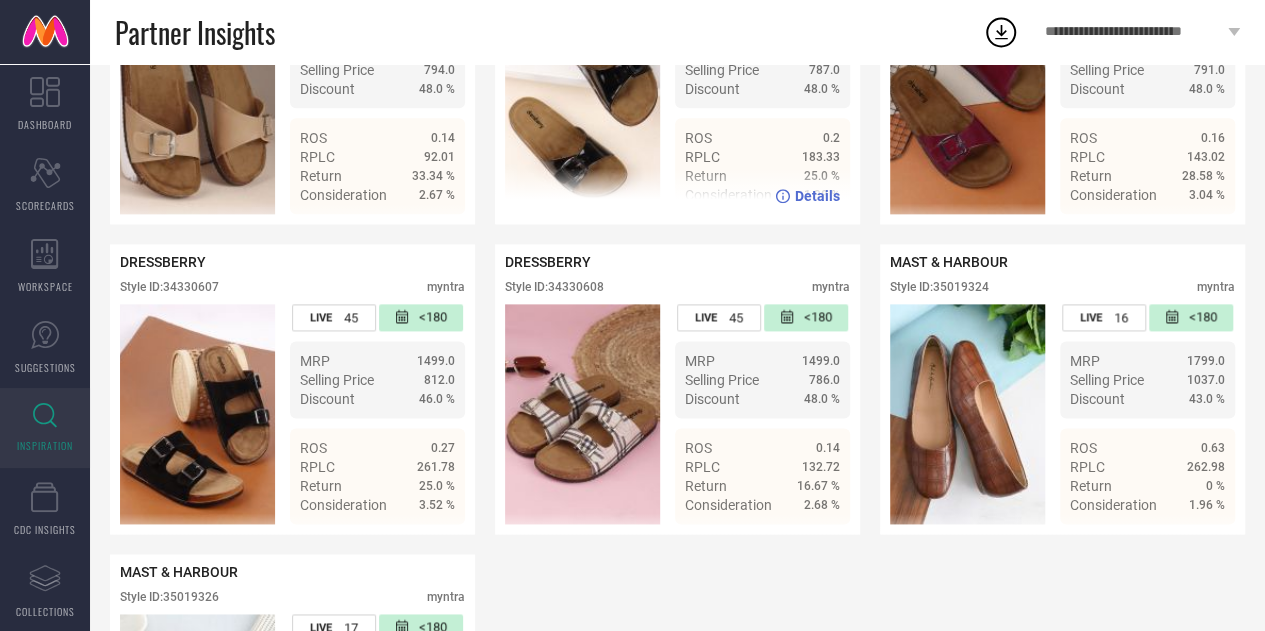 scroll, scrollTop: 8734, scrollLeft: 0, axis: vertical 